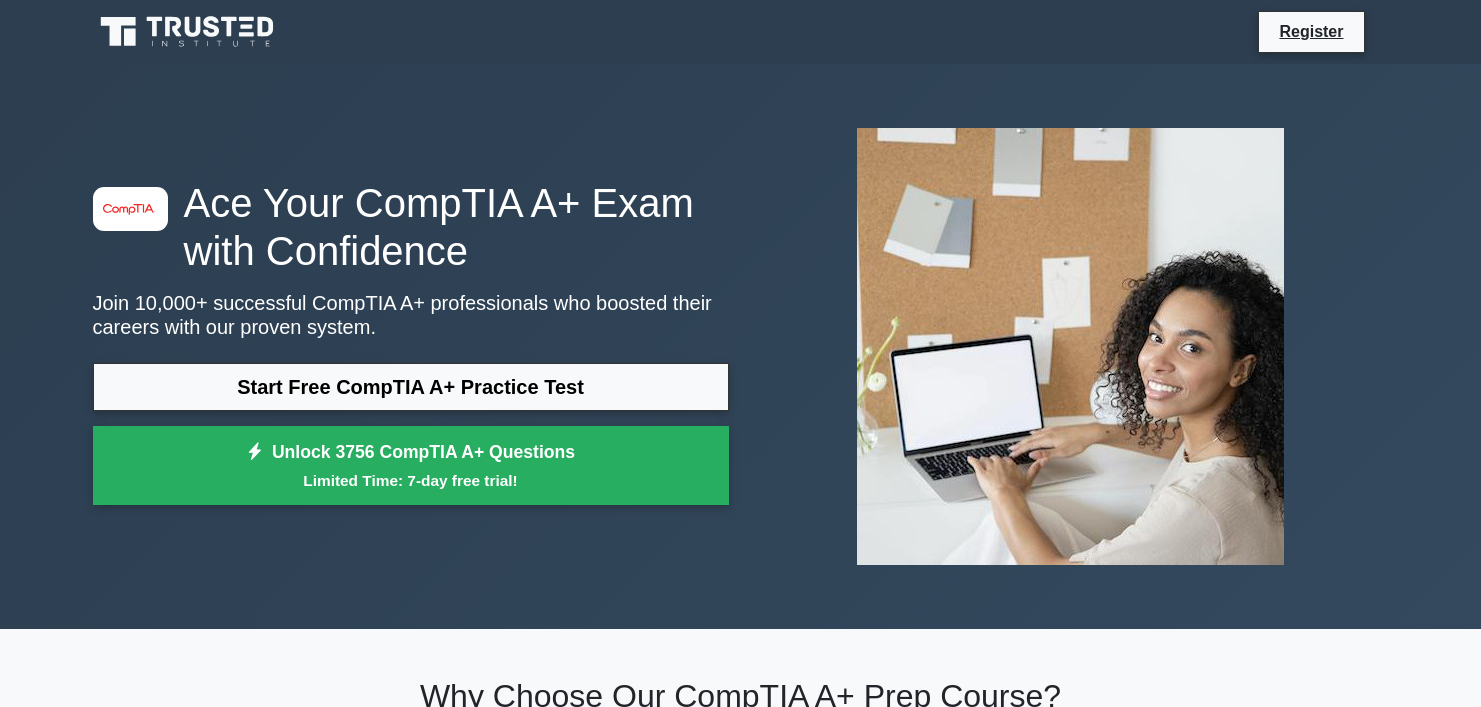 scroll, scrollTop: 0, scrollLeft: 0, axis: both 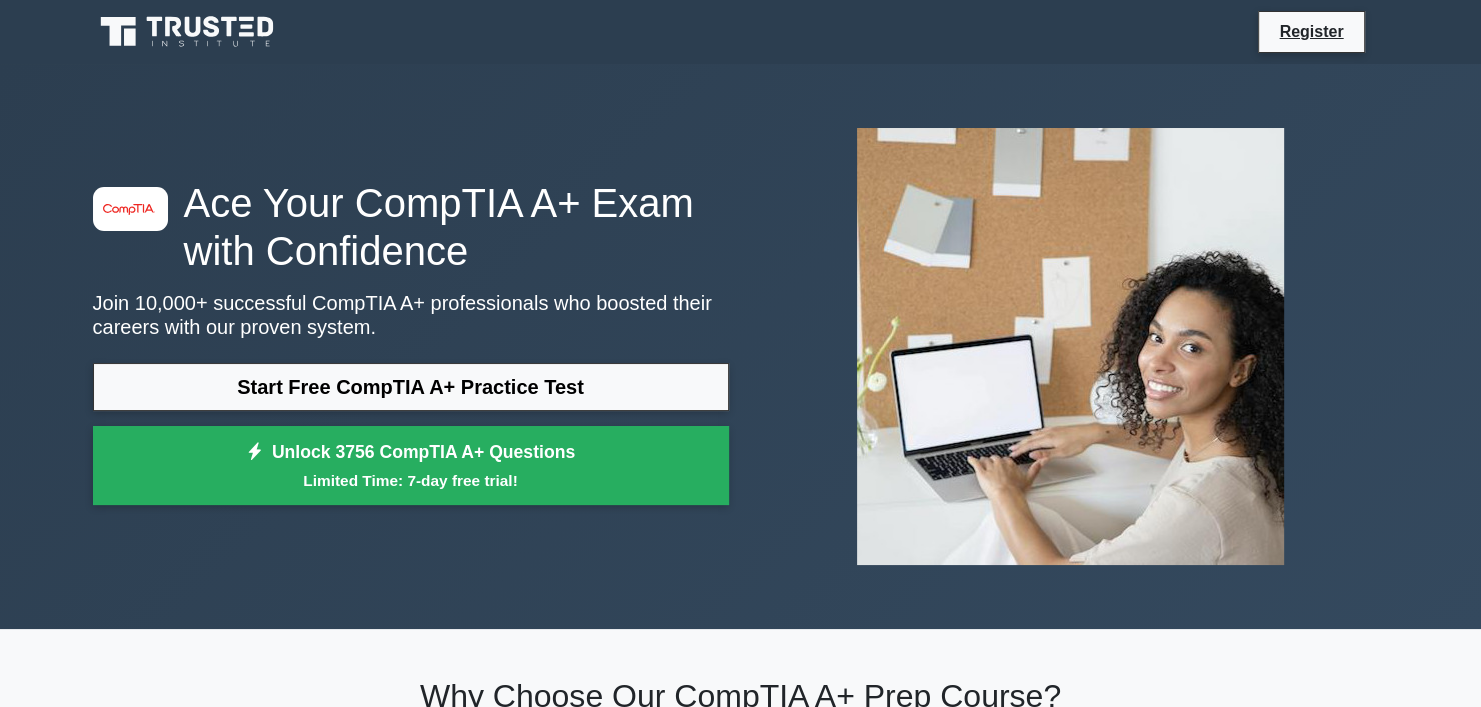 click on "Start Free CompTIA A+ Practice Test" at bounding box center [411, 387] 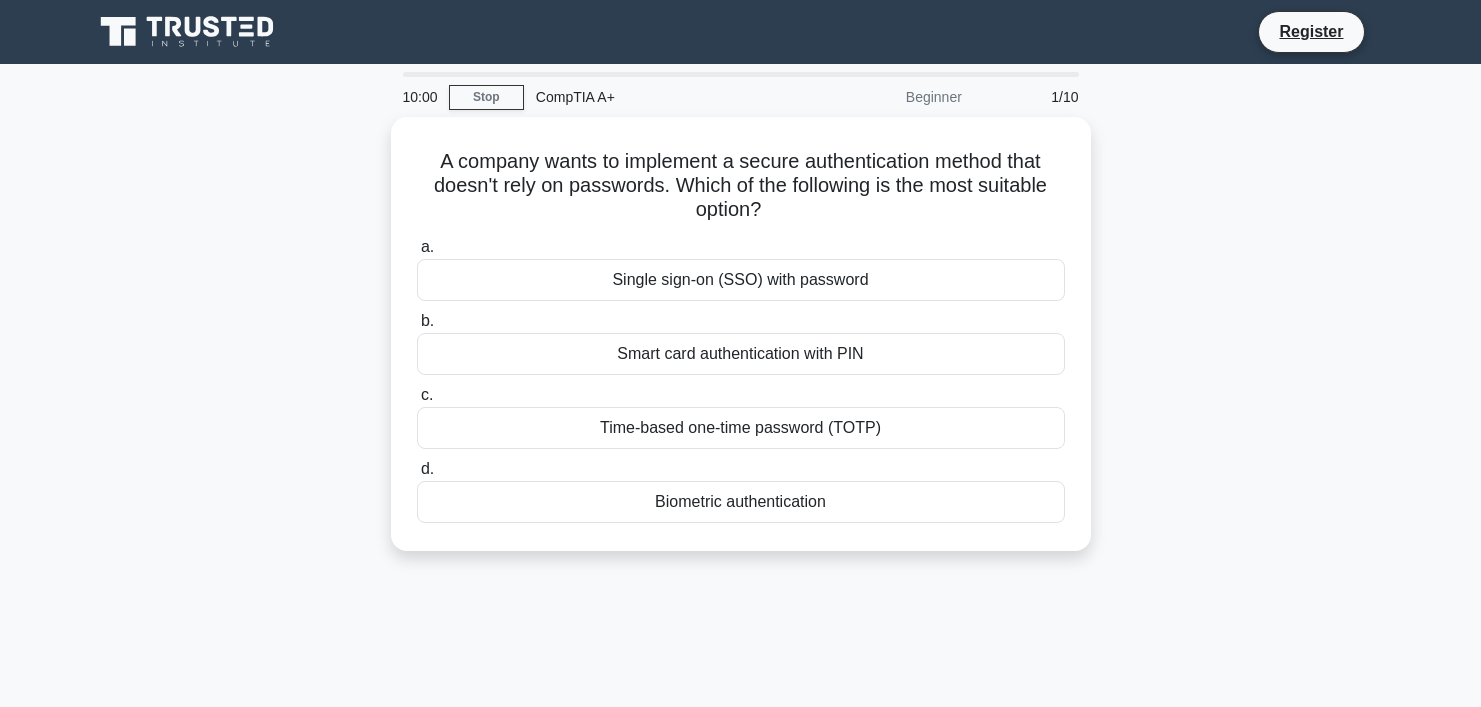 scroll, scrollTop: 0, scrollLeft: 0, axis: both 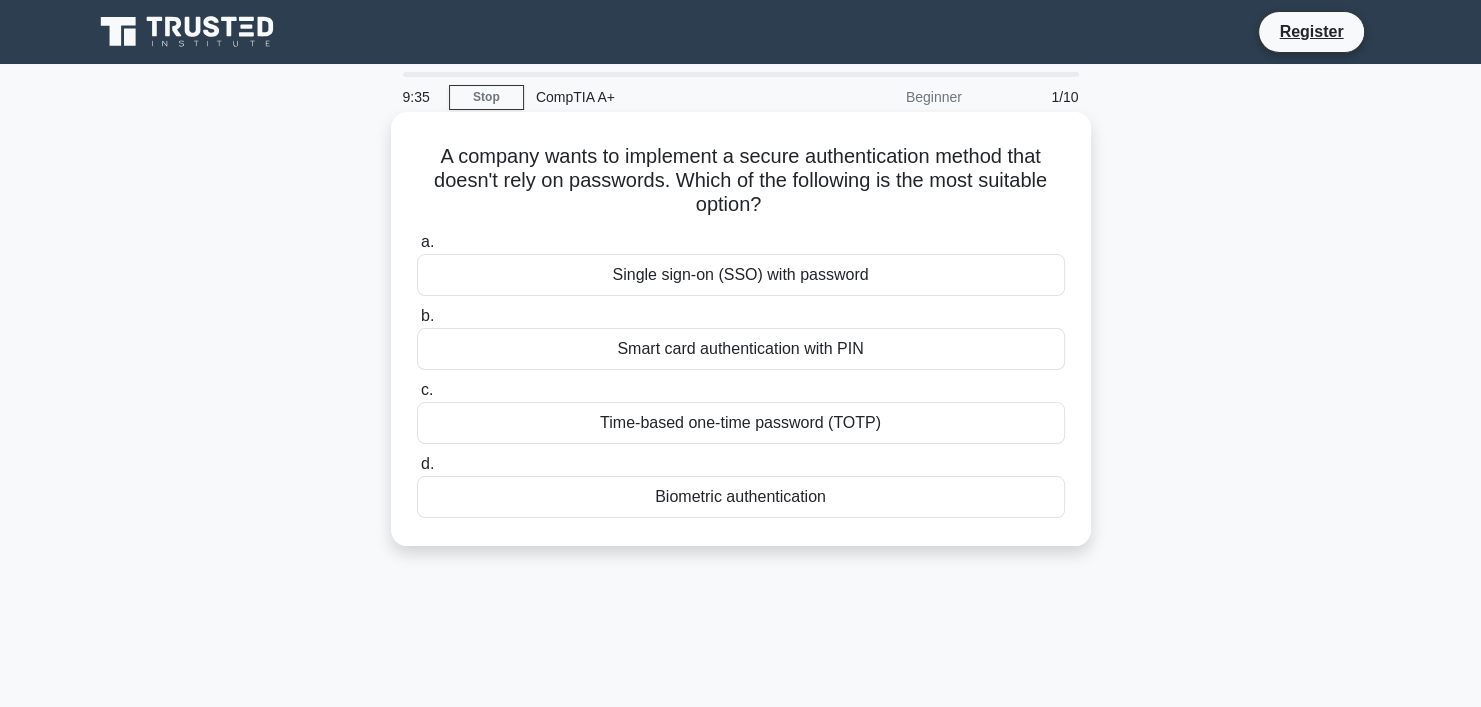 click on "Biometric authentication" at bounding box center (741, 497) 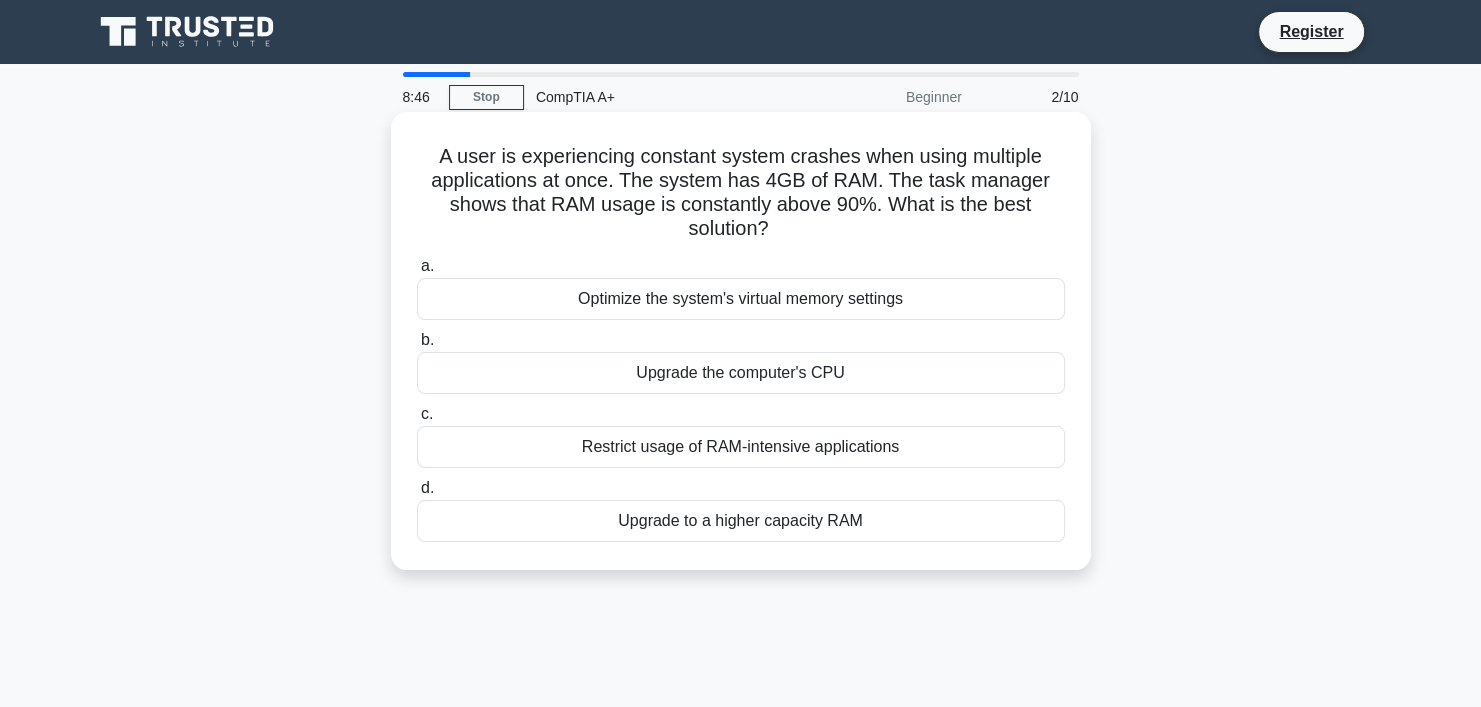 click on "Upgrade to a higher capacity RAM" at bounding box center [741, 521] 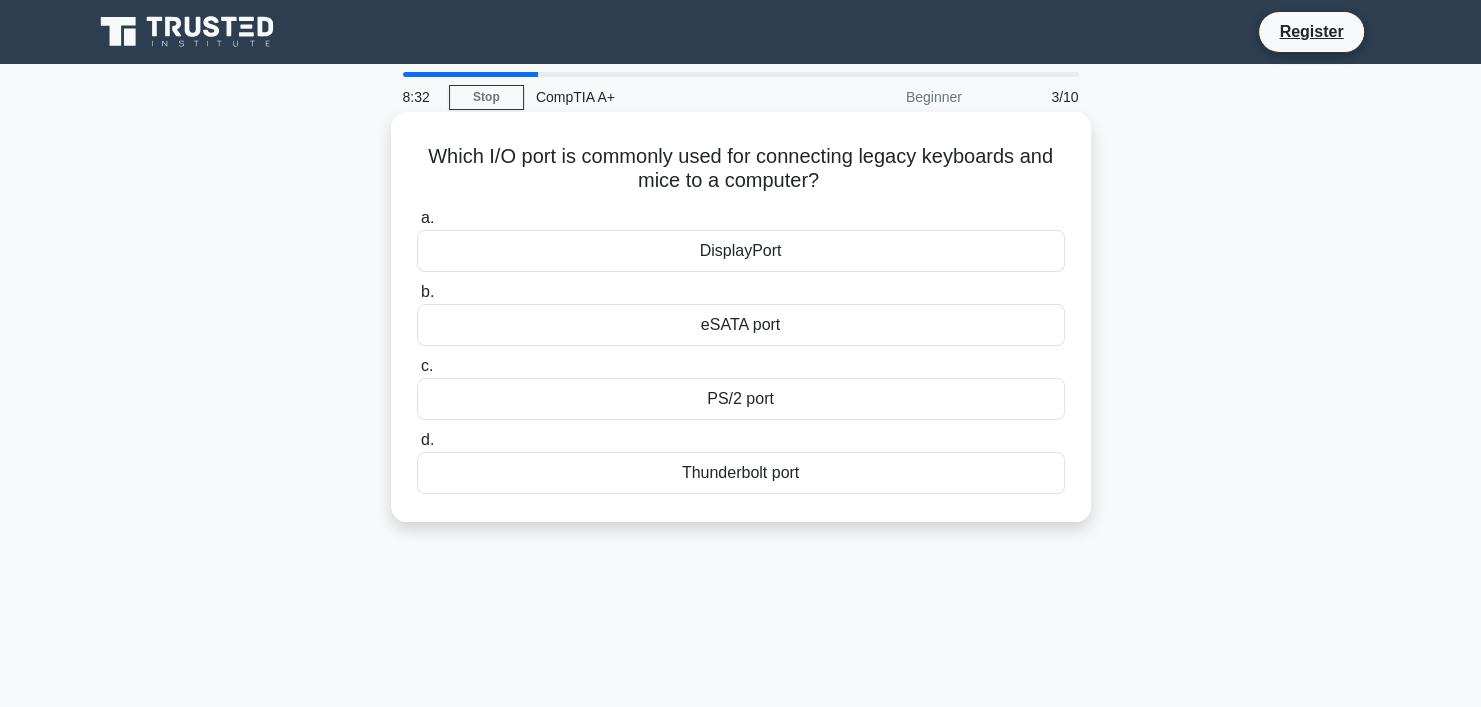 click on "PS/2 port" at bounding box center [741, 399] 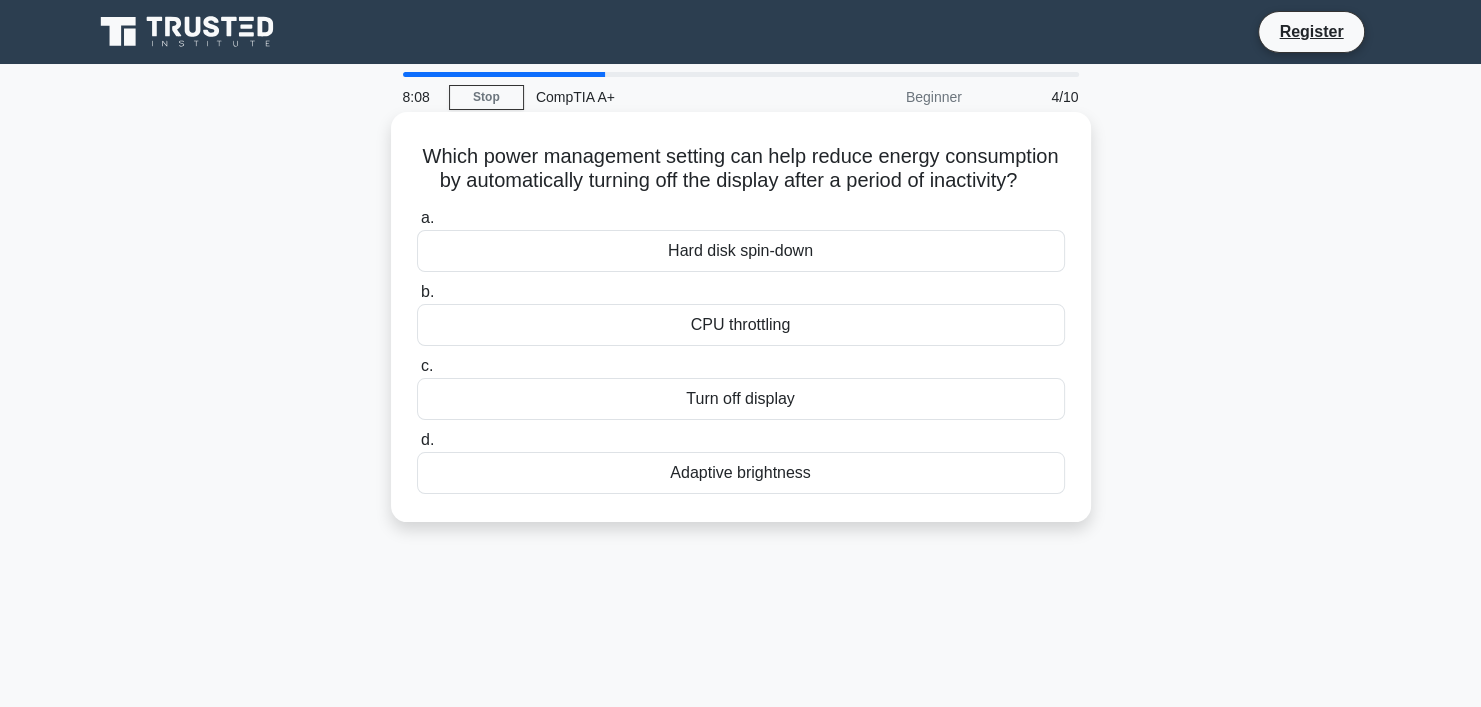click on "Turn off display" at bounding box center (741, 399) 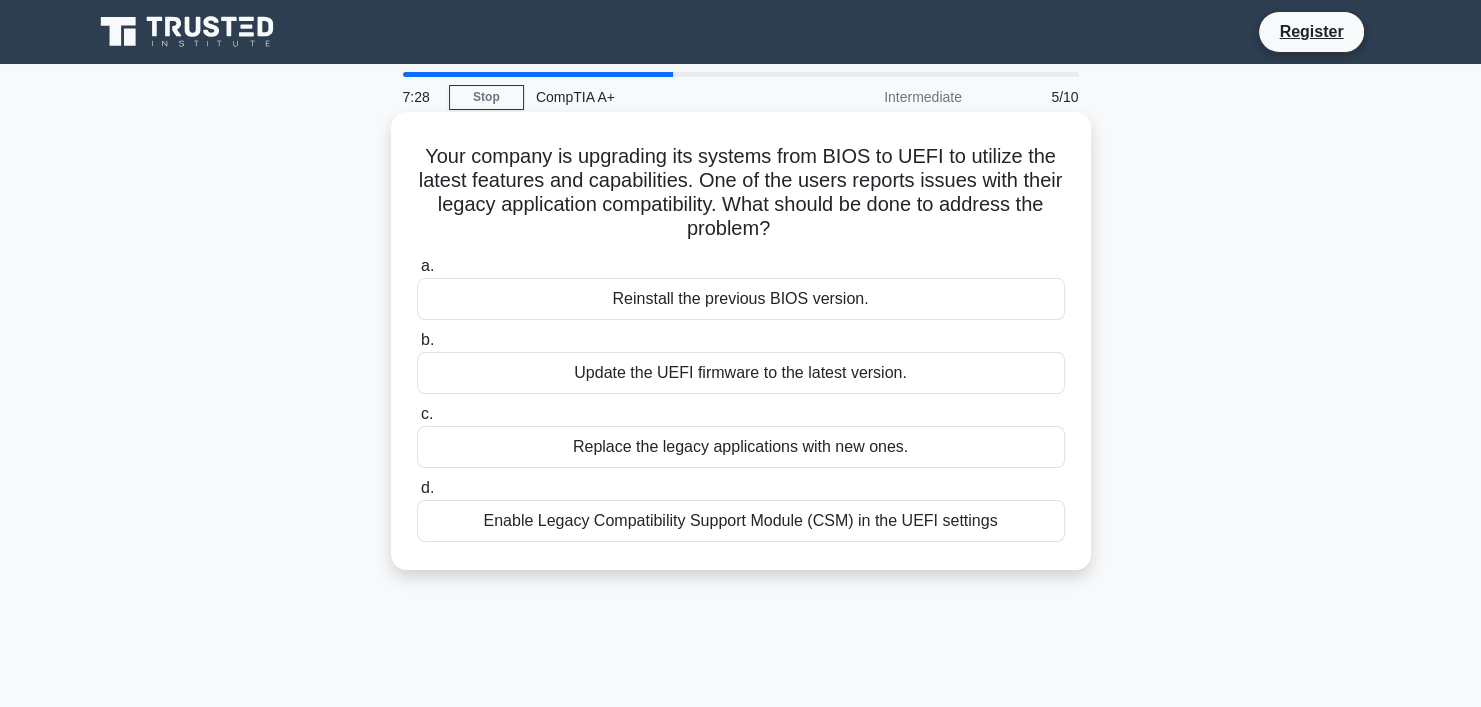 click on "Enable Legacy Compatibility Support Module (CSM) in the UEFI settings" at bounding box center [741, 521] 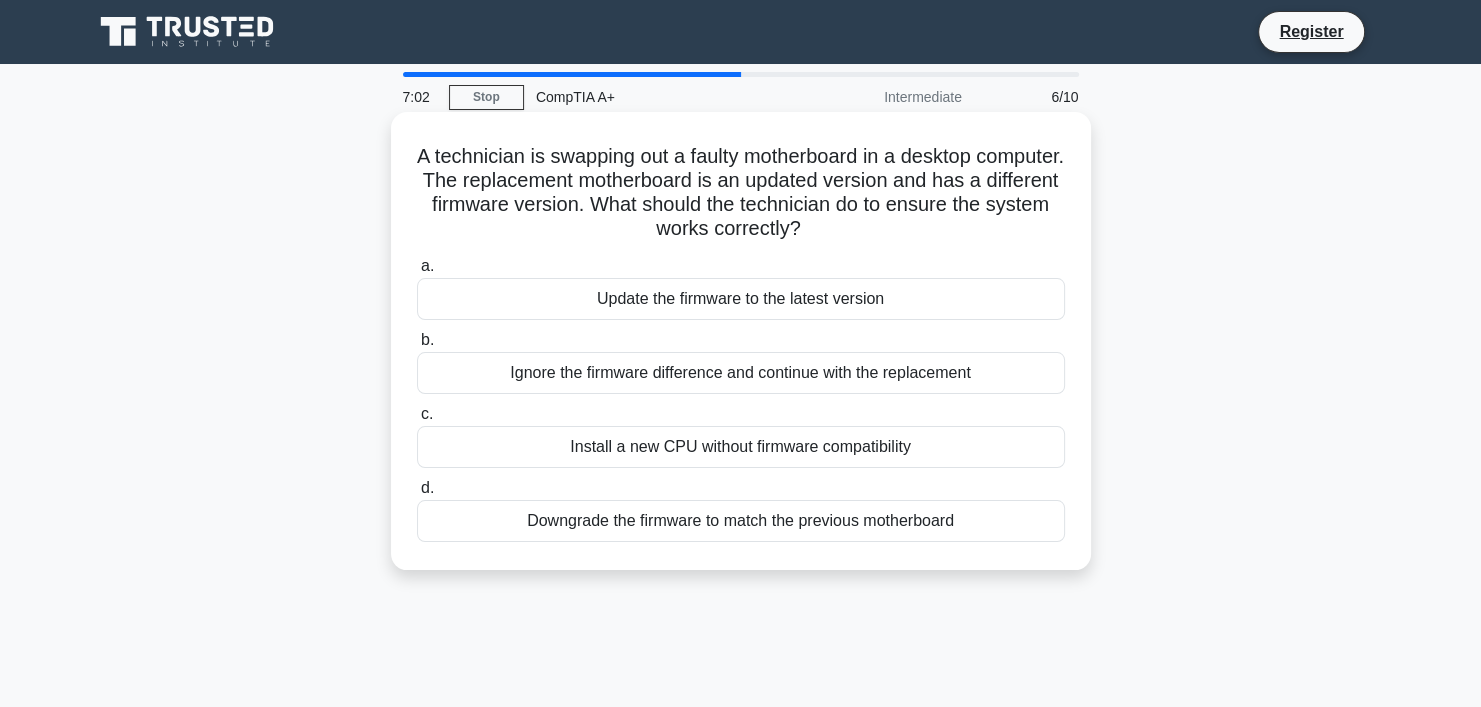 click on "Update the firmware to the latest version" at bounding box center (741, 299) 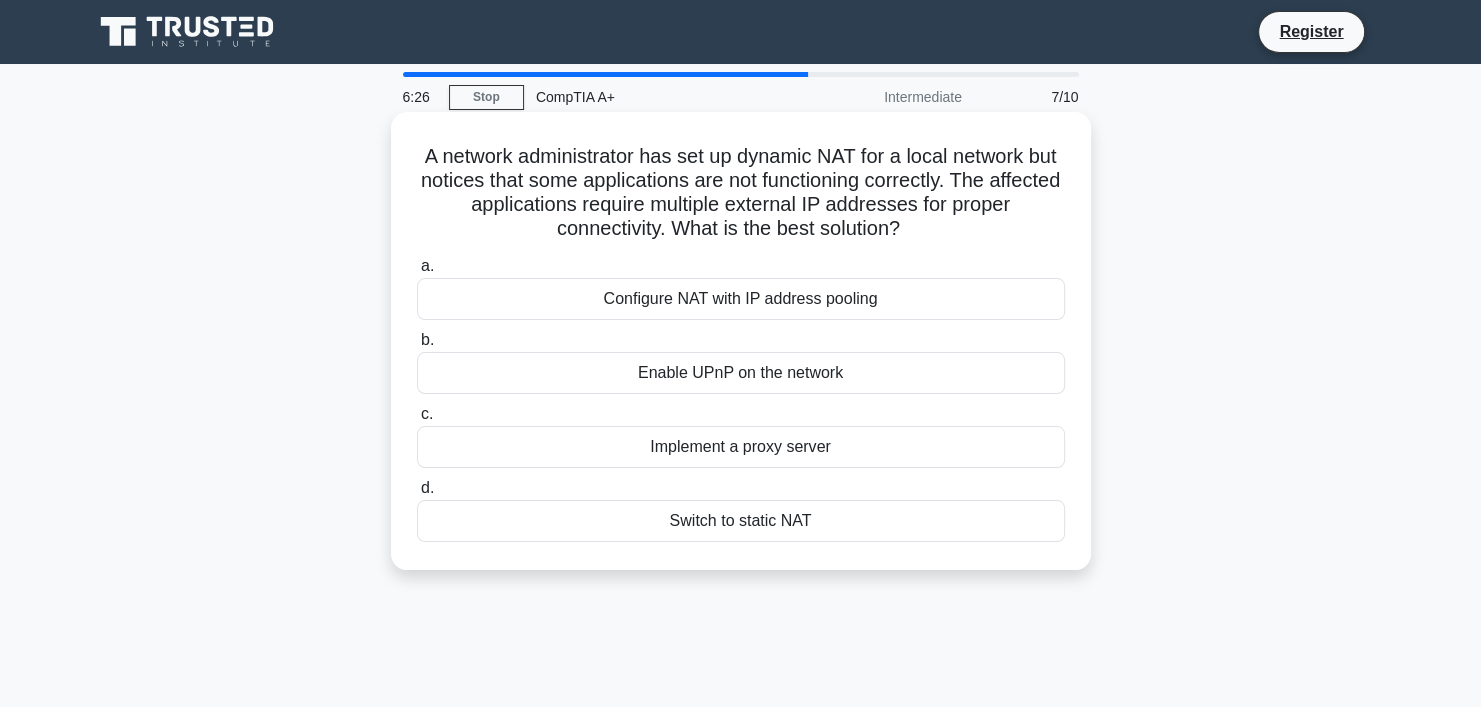click on "Configure NAT with IP address pooling" at bounding box center [741, 299] 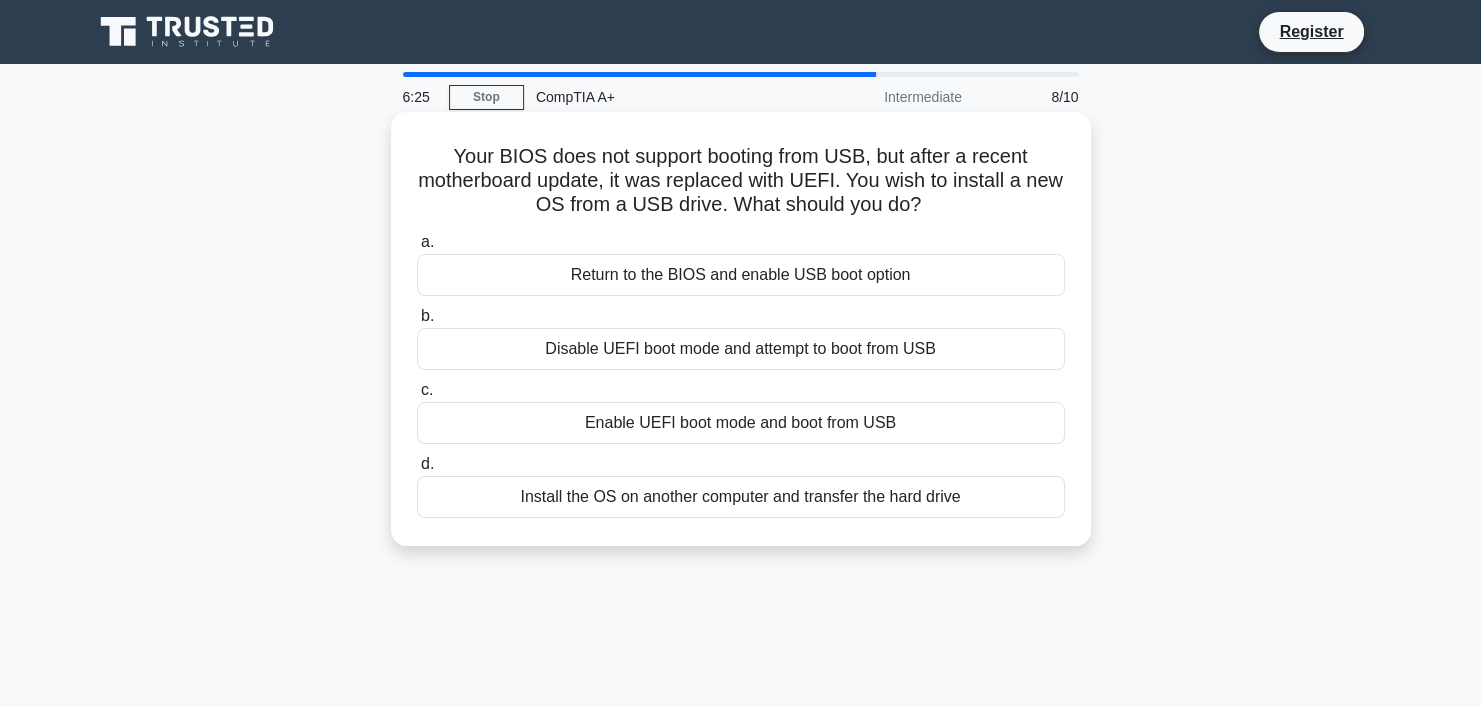 click on "a.
Return to the BIOS and enable USB boot option" at bounding box center [741, 263] 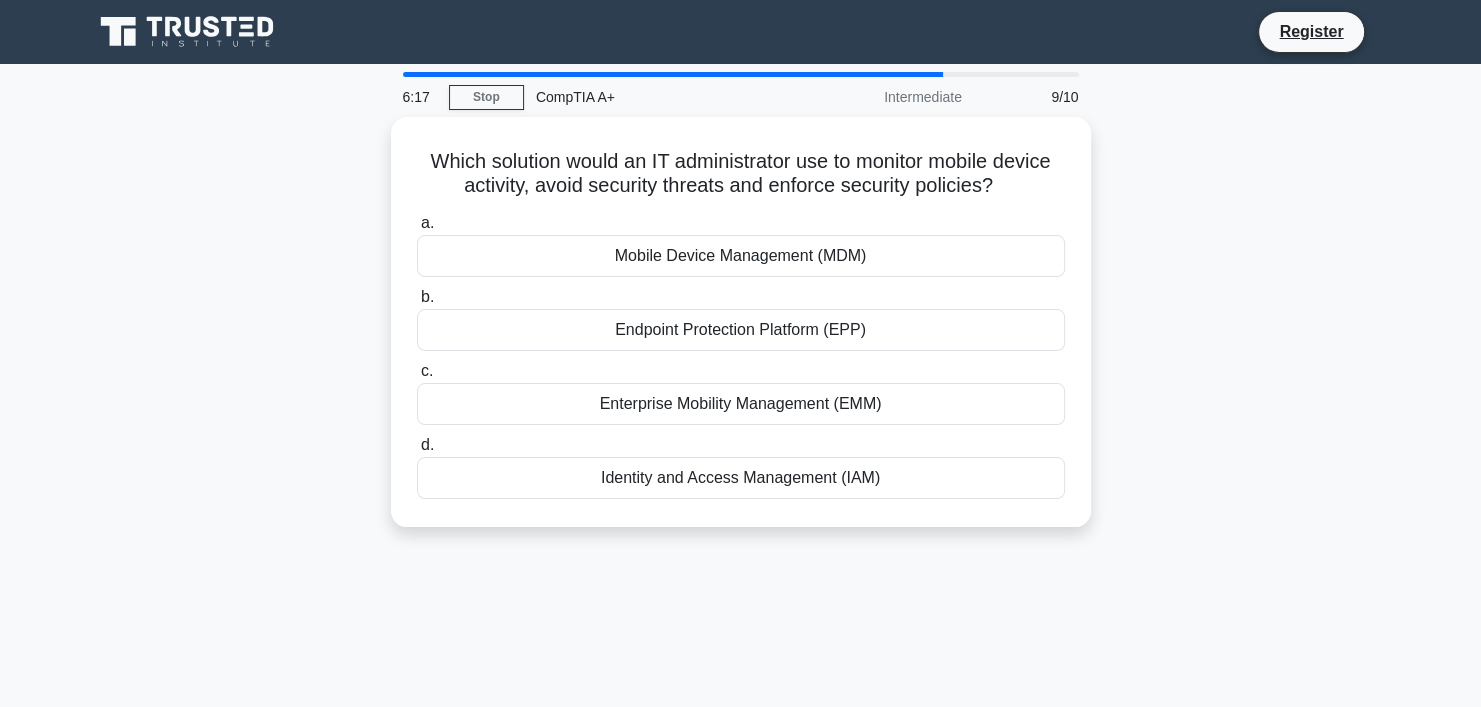 click on "Intermediate" at bounding box center [886, 97] 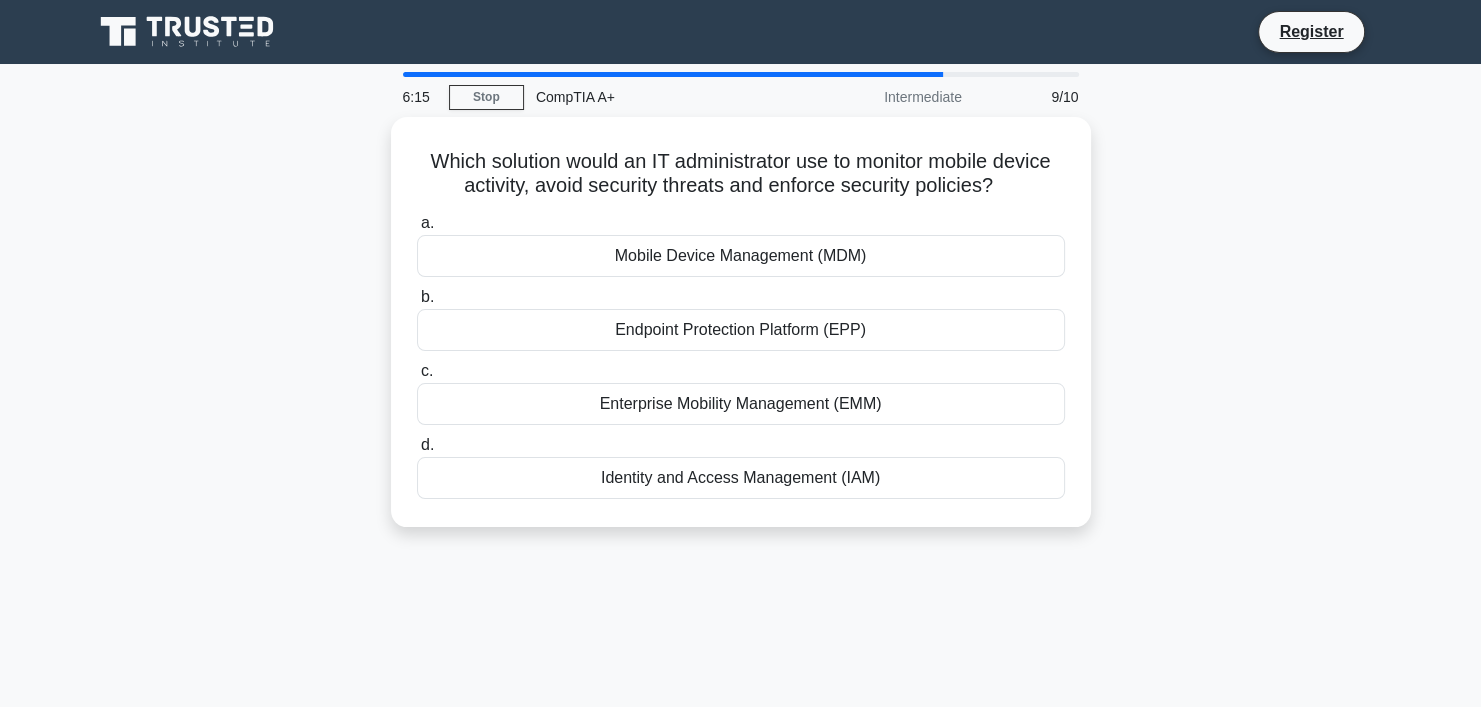 click on "Which solution would an IT administrator use to monitor mobile device activity, avoid security threats and enforce security policies?
.spinner_0XTQ{transform-origin:center;animation:spinner_y6GP .75s linear infinite}@keyframes spinner_y6GP{100%{transform:rotate(360deg)}}
a.
Mobile Device Management (MDM)
b. c. d." at bounding box center (741, 334) 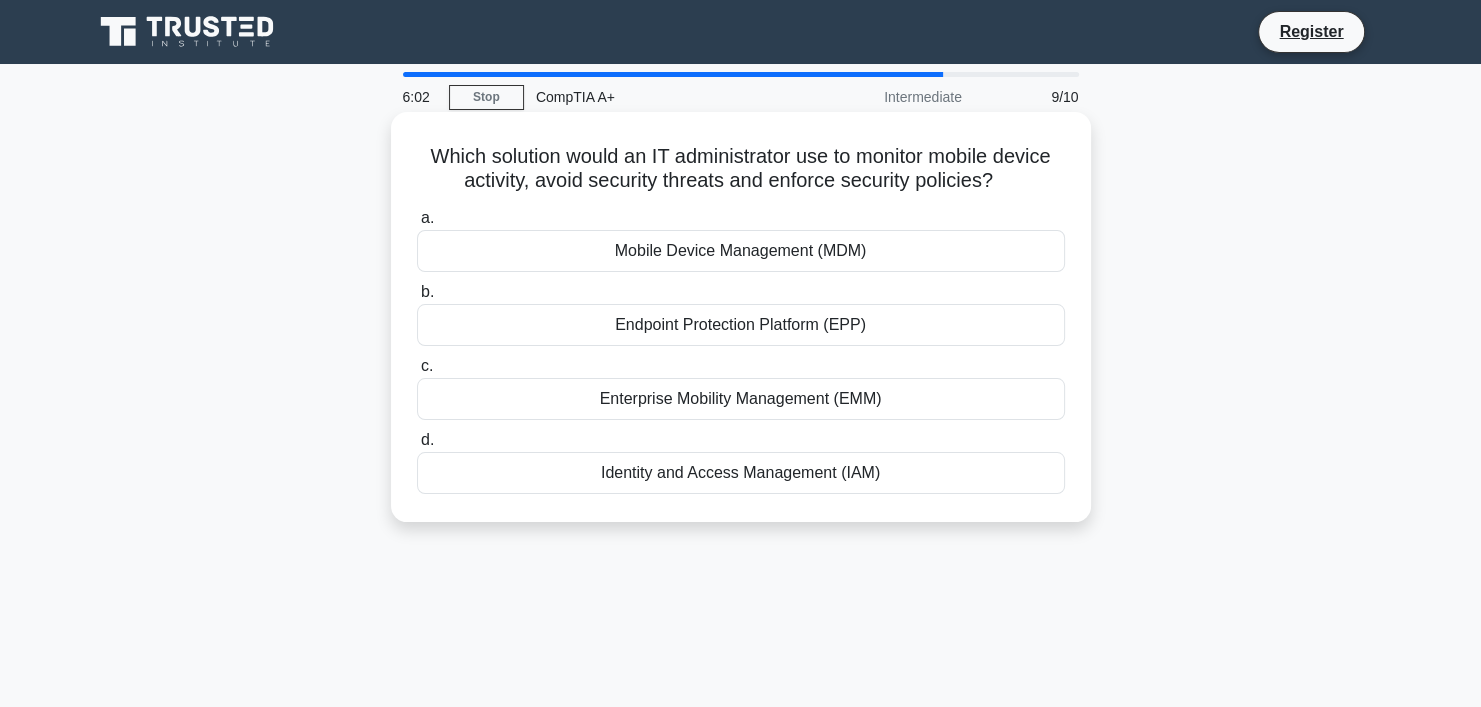 click on "Mobile Device Management (MDM)" at bounding box center (741, 251) 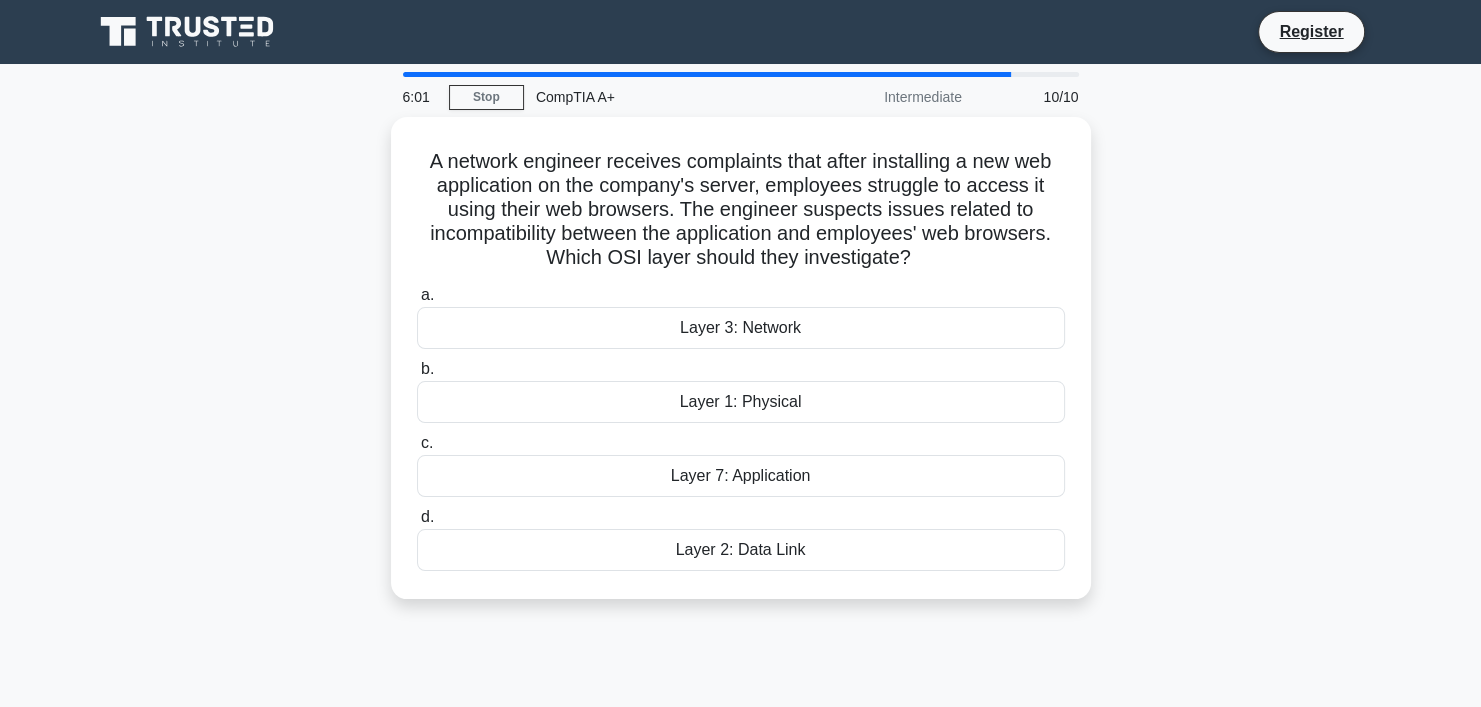 click on "A network engineer receives complaints that after installing a new web application on the company's server, employees struggle to access it using their web browsers. The engineer suspects issues related to incompatibility between the application and employees' web browsers. Which OSI layer should they investigate?
.spinner_0XTQ{transform-origin:center;animation:spinner_y6GP .75s linear infinite}@keyframes spinner_y6GP{100%{transform:rotate(360deg)}}
a.
b. c. d." at bounding box center [741, 370] 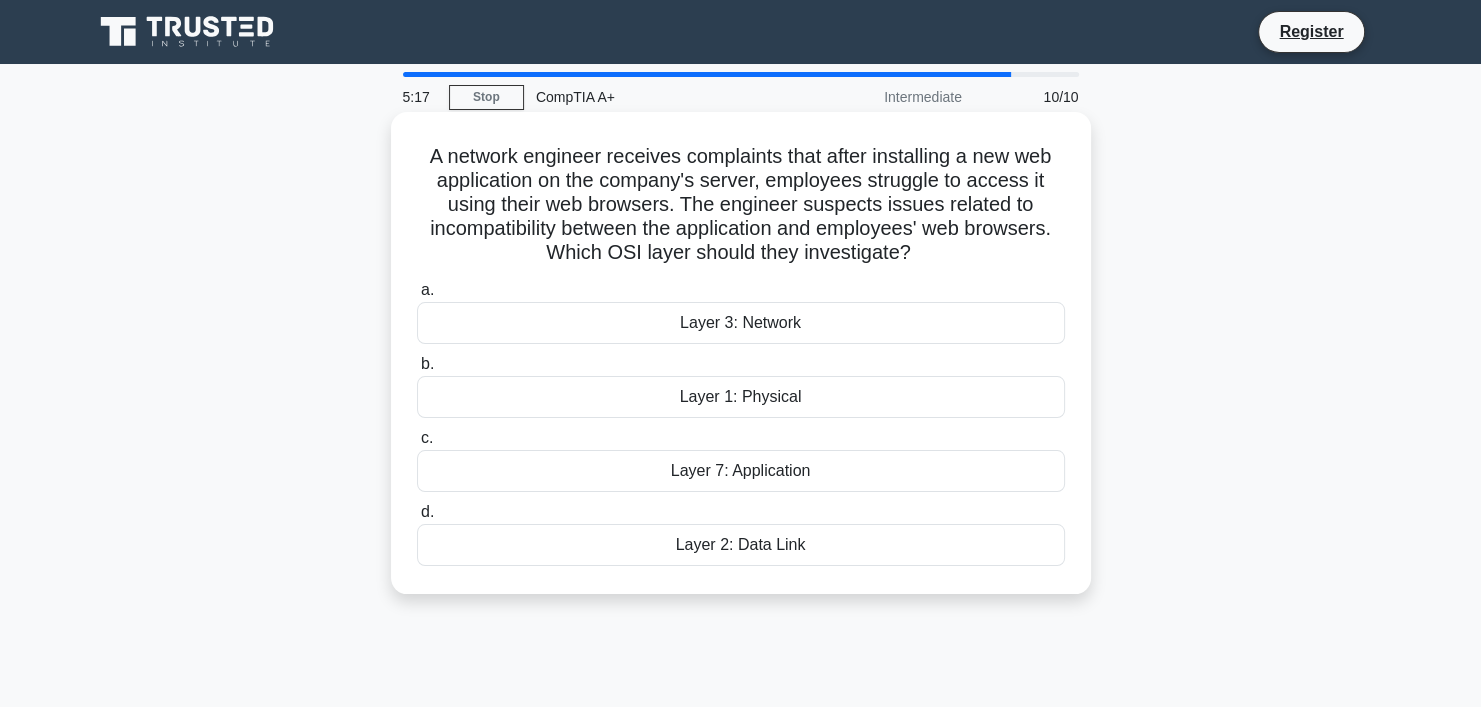 click on "Layer 7: Application" at bounding box center (741, 471) 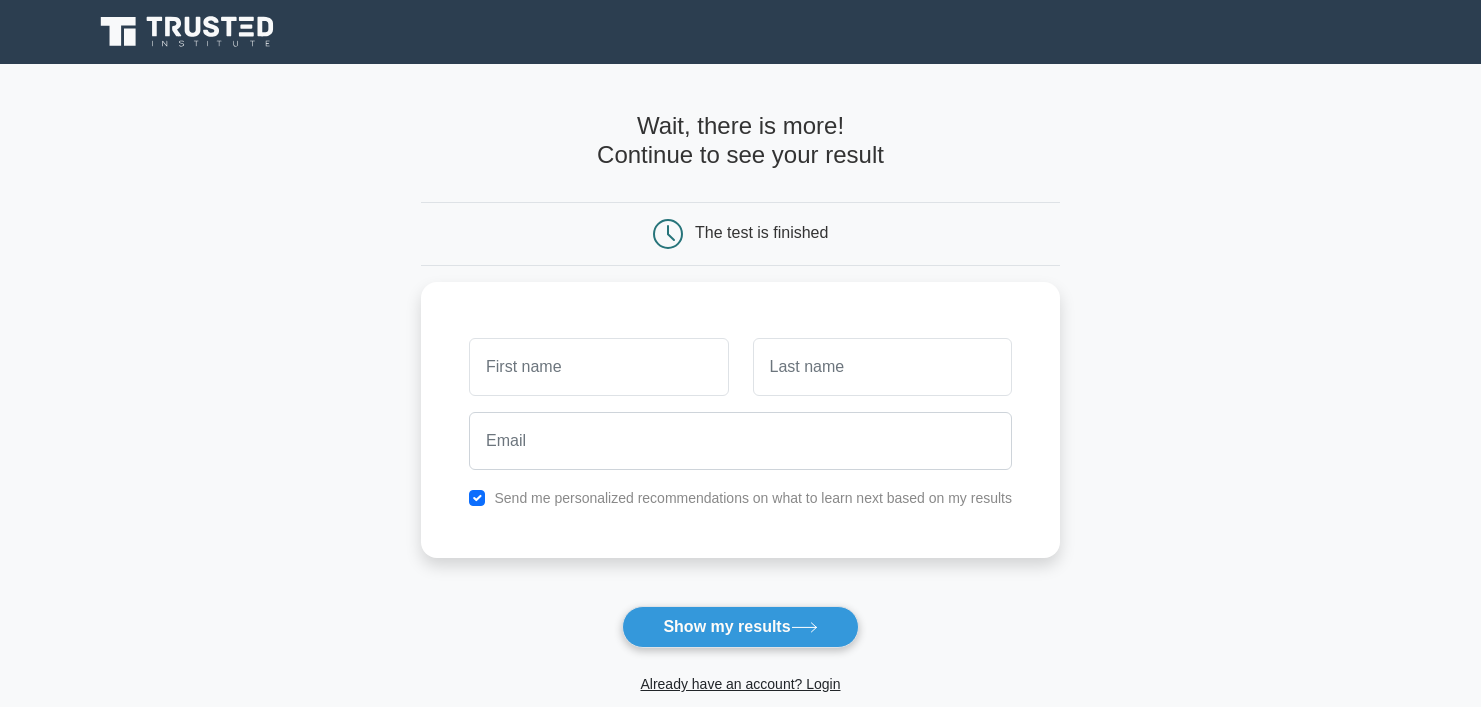 scroll, scrollTop: 0, scrollLeft: 0, axis: both 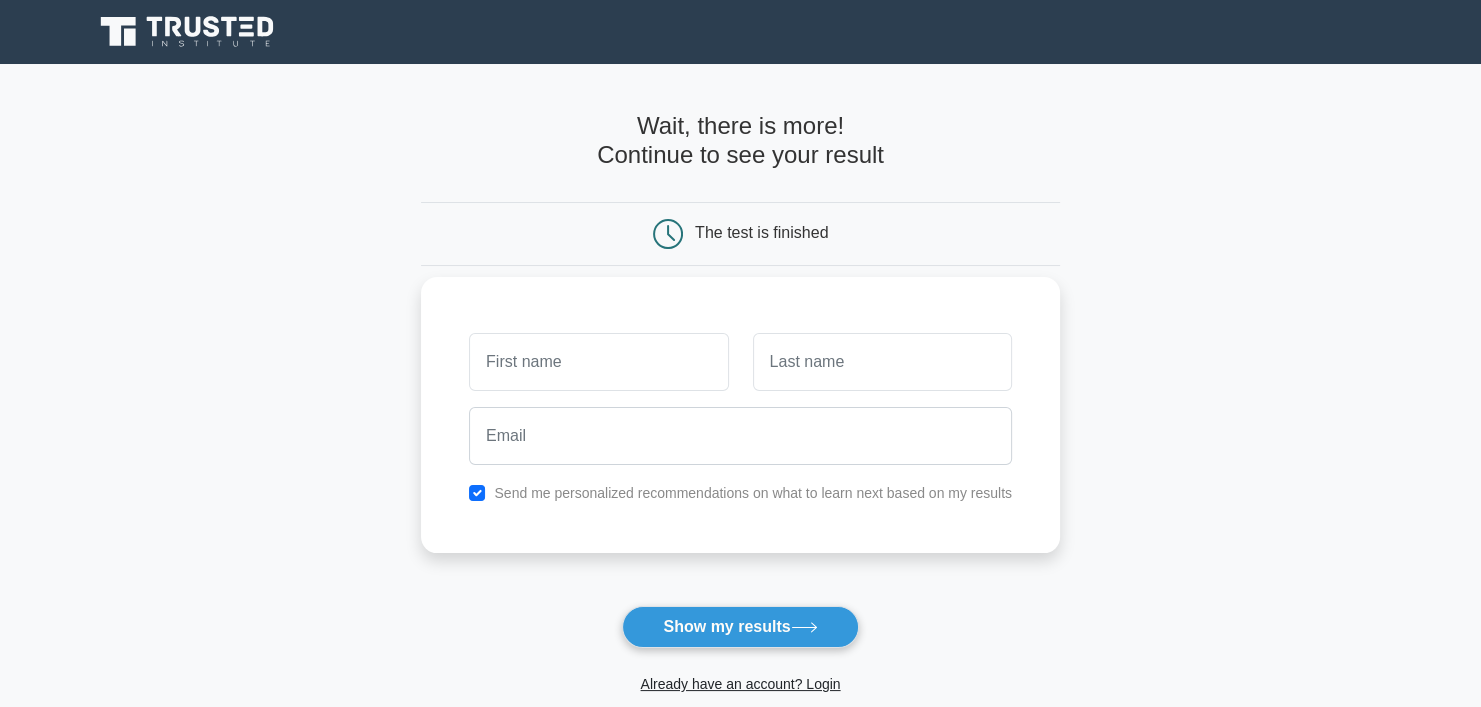 click at bounding box center [598, 362] 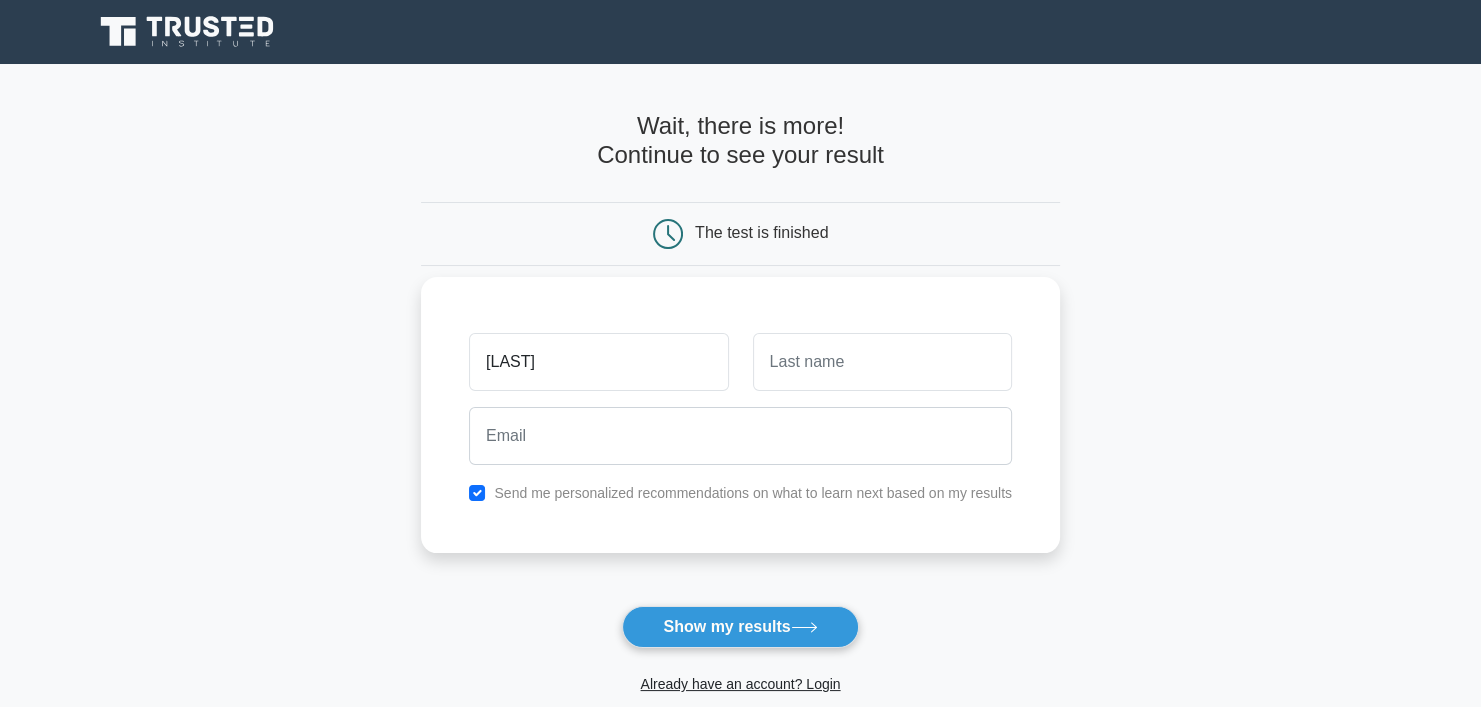 type on "amirul" 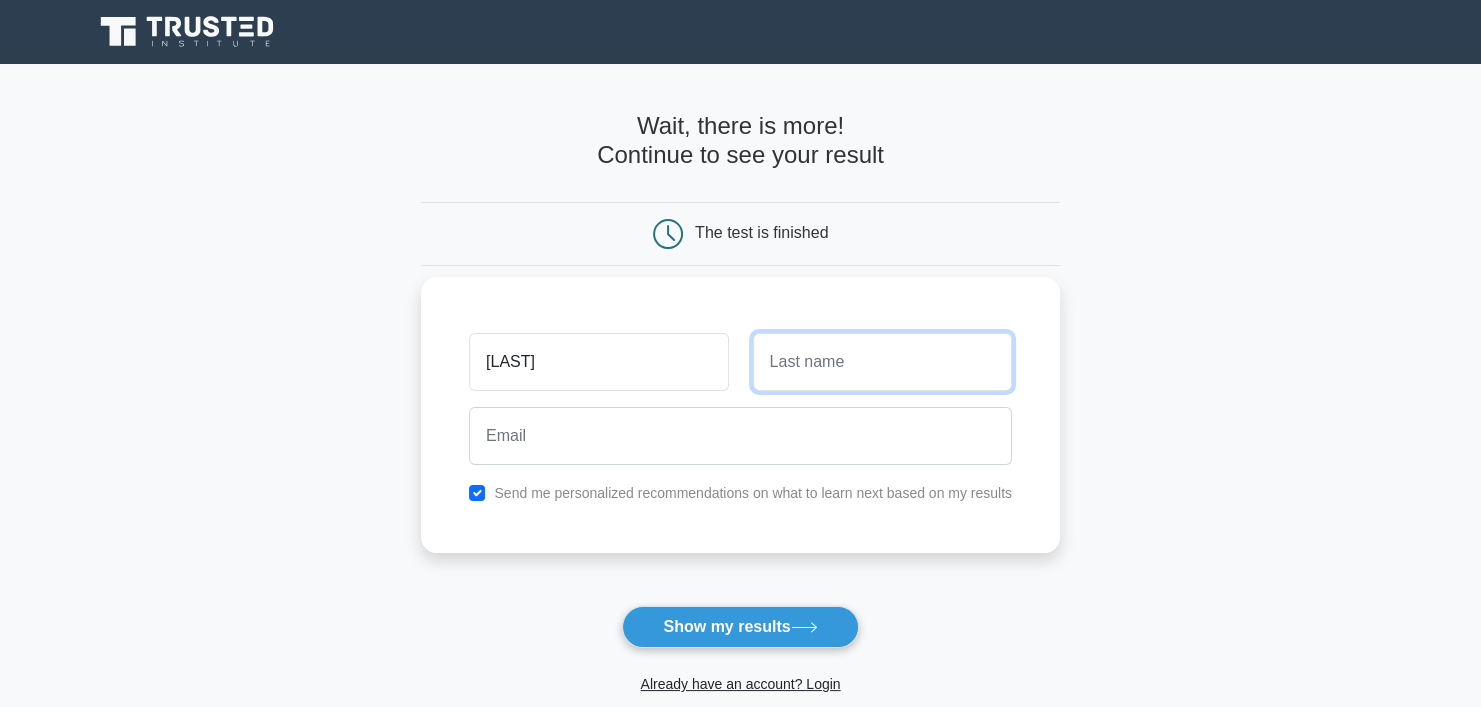 click at bounding box center (882, 362) 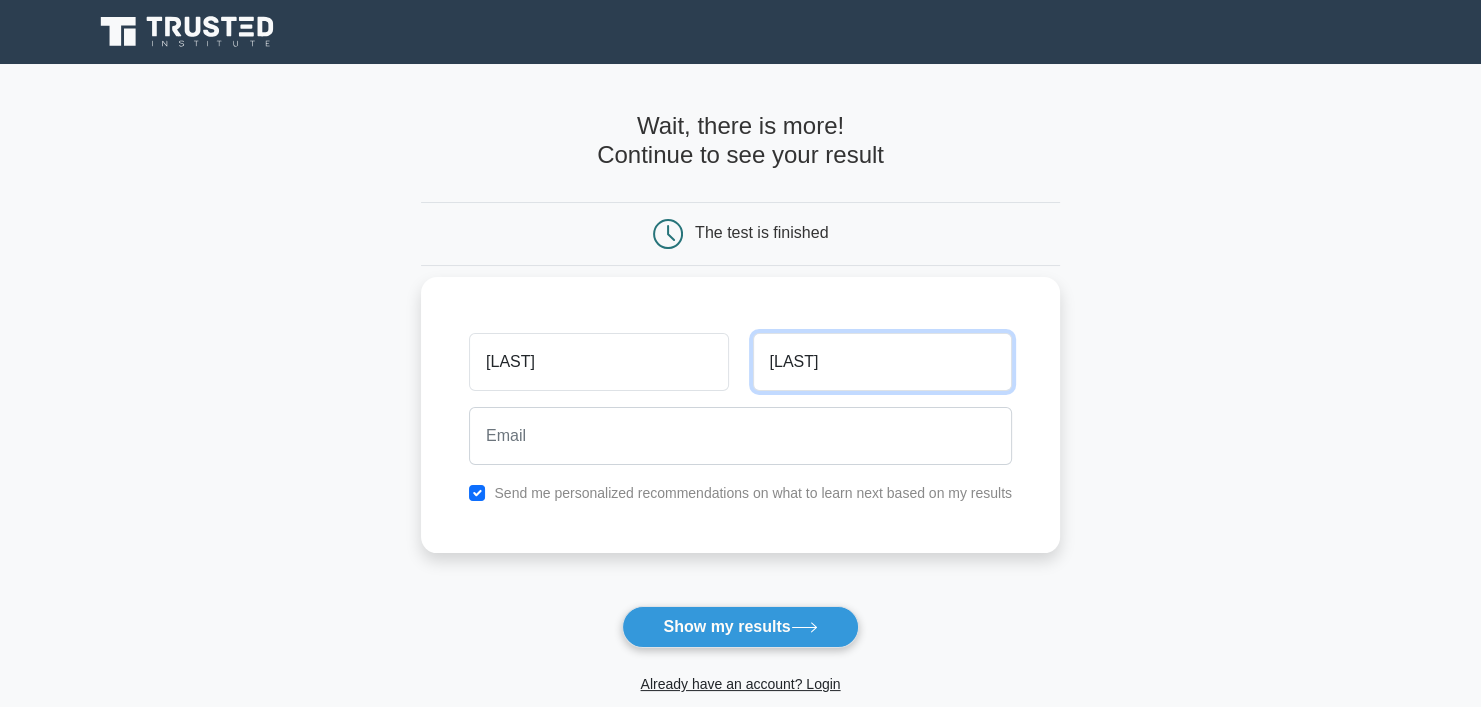 click on "abdulayev" at bounding box center [882, 362] 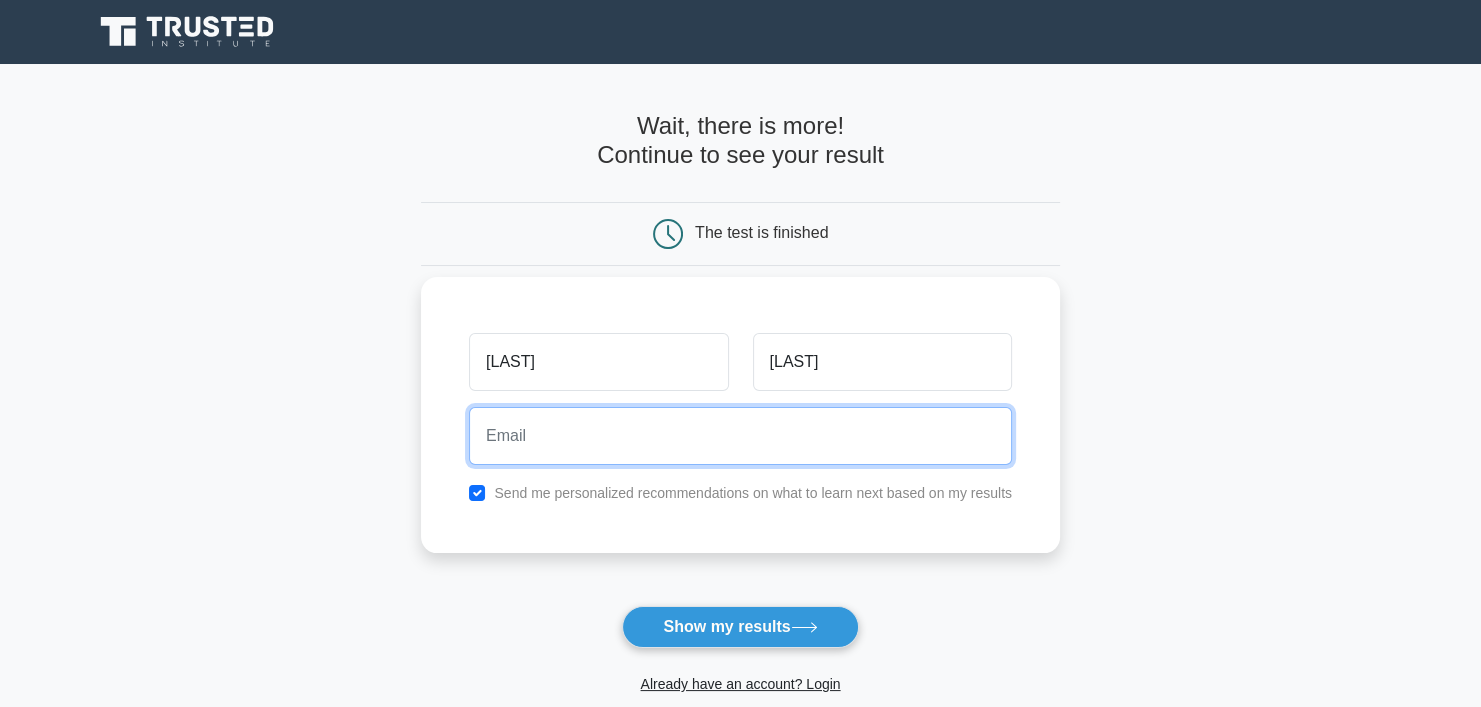 click at bounding box center (740, 436) 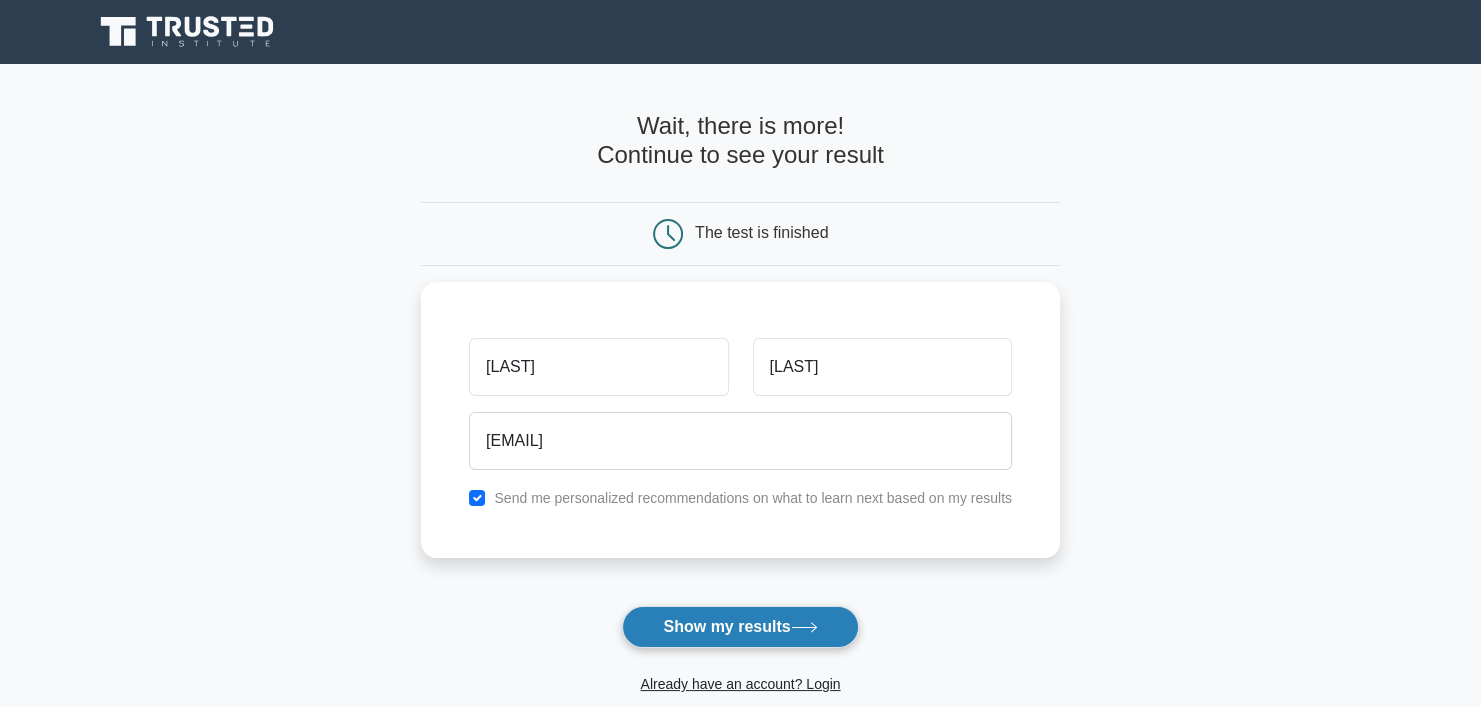 click on "Show my results" at bounding box center (740, 627) 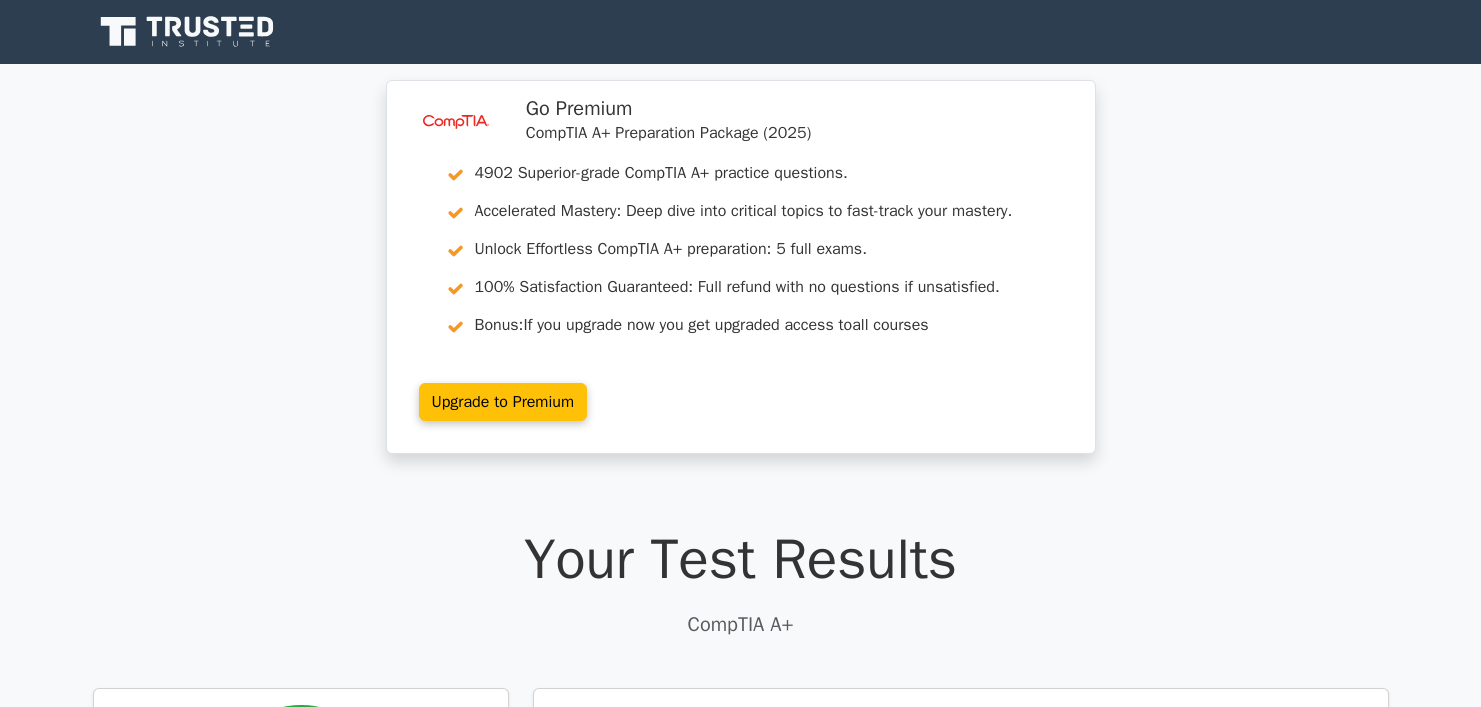 scroll, scrollTop: 0, scrollLeft: 0, axis: both 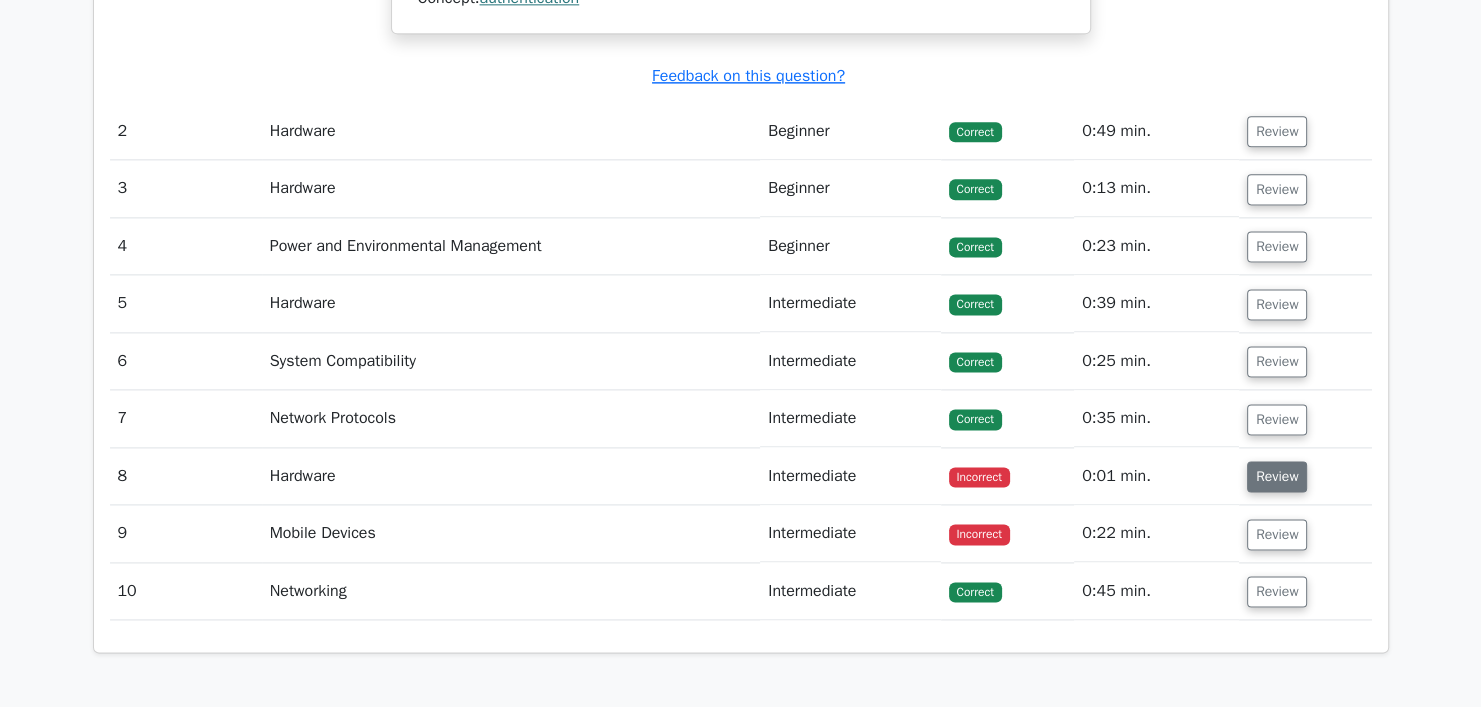 click on "Review" at bounding box center (1277, 476) 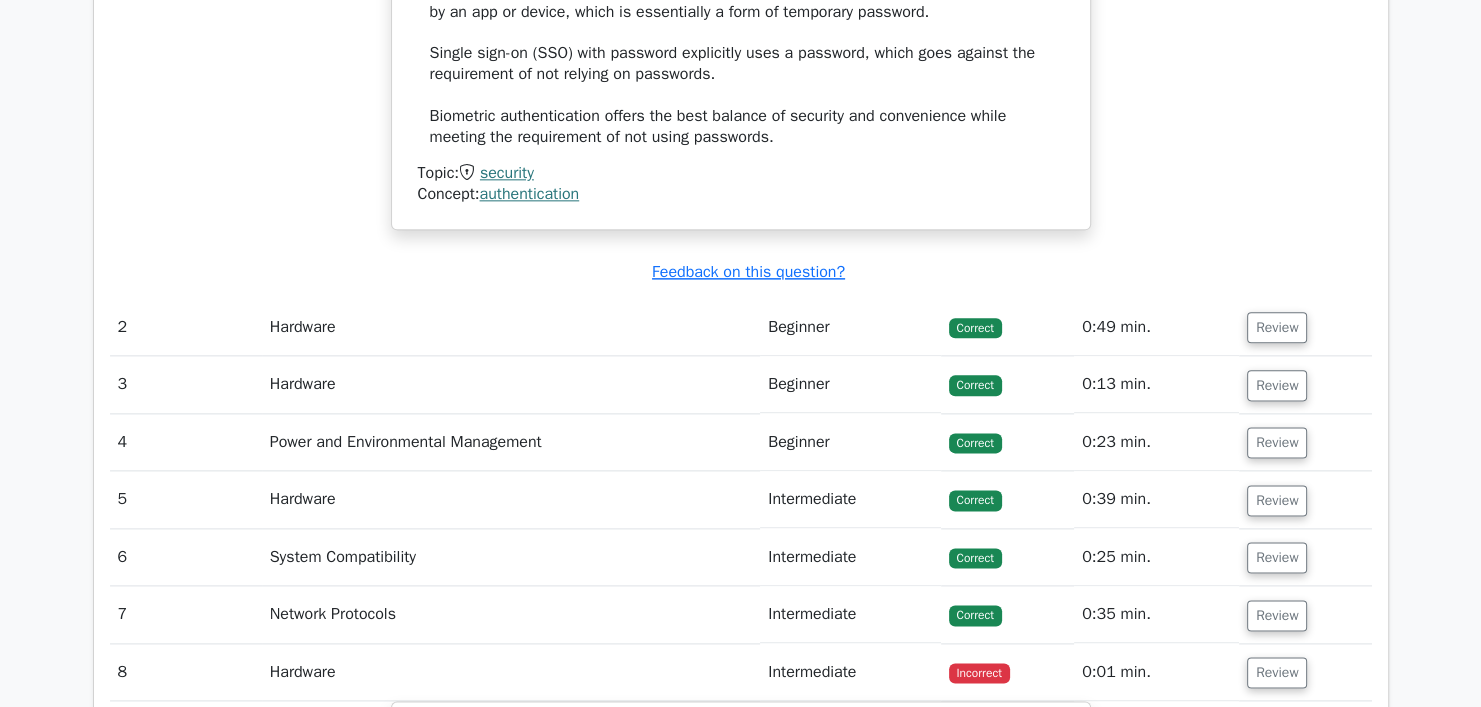 scroll, scrollTop: 2395, scrollLeft: 0, axis: vertical 